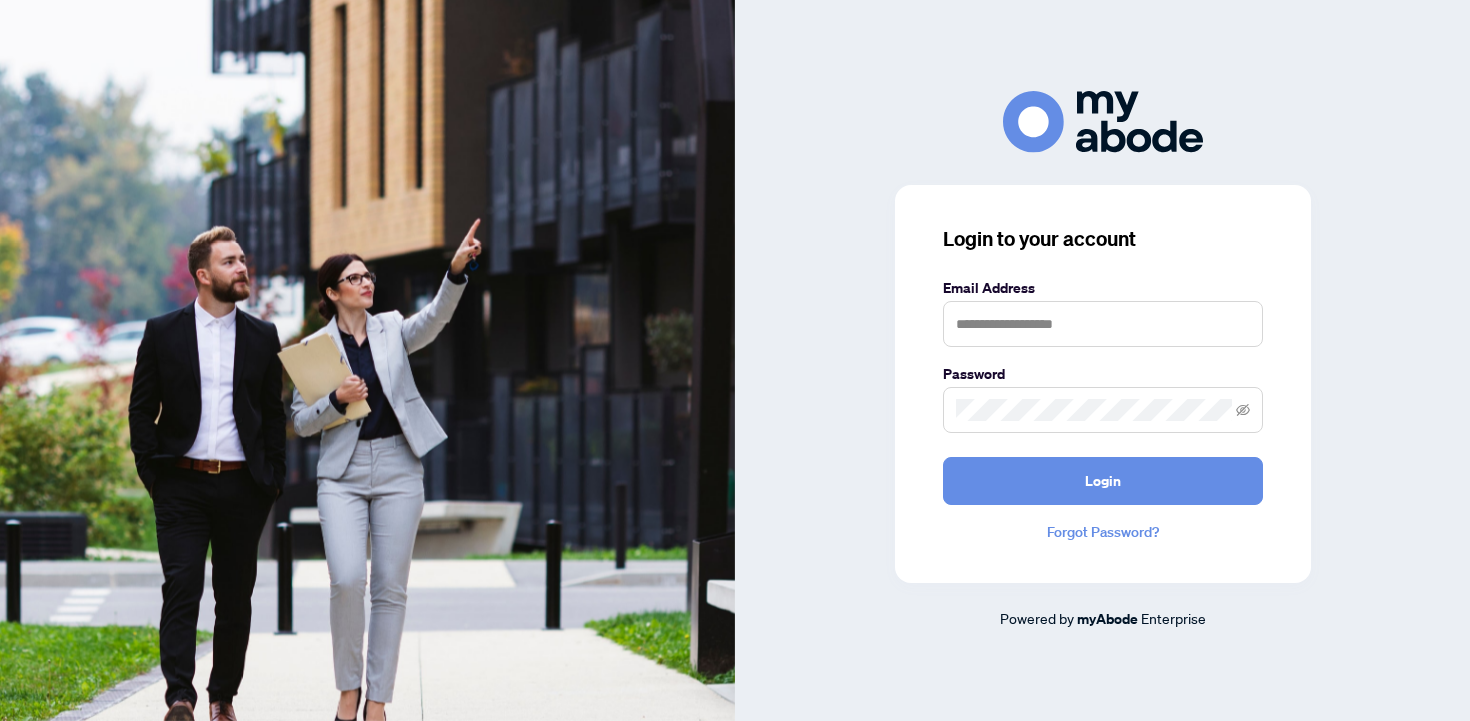 scroll, scrollTop: 0, scrollLeft: 0, axis: both 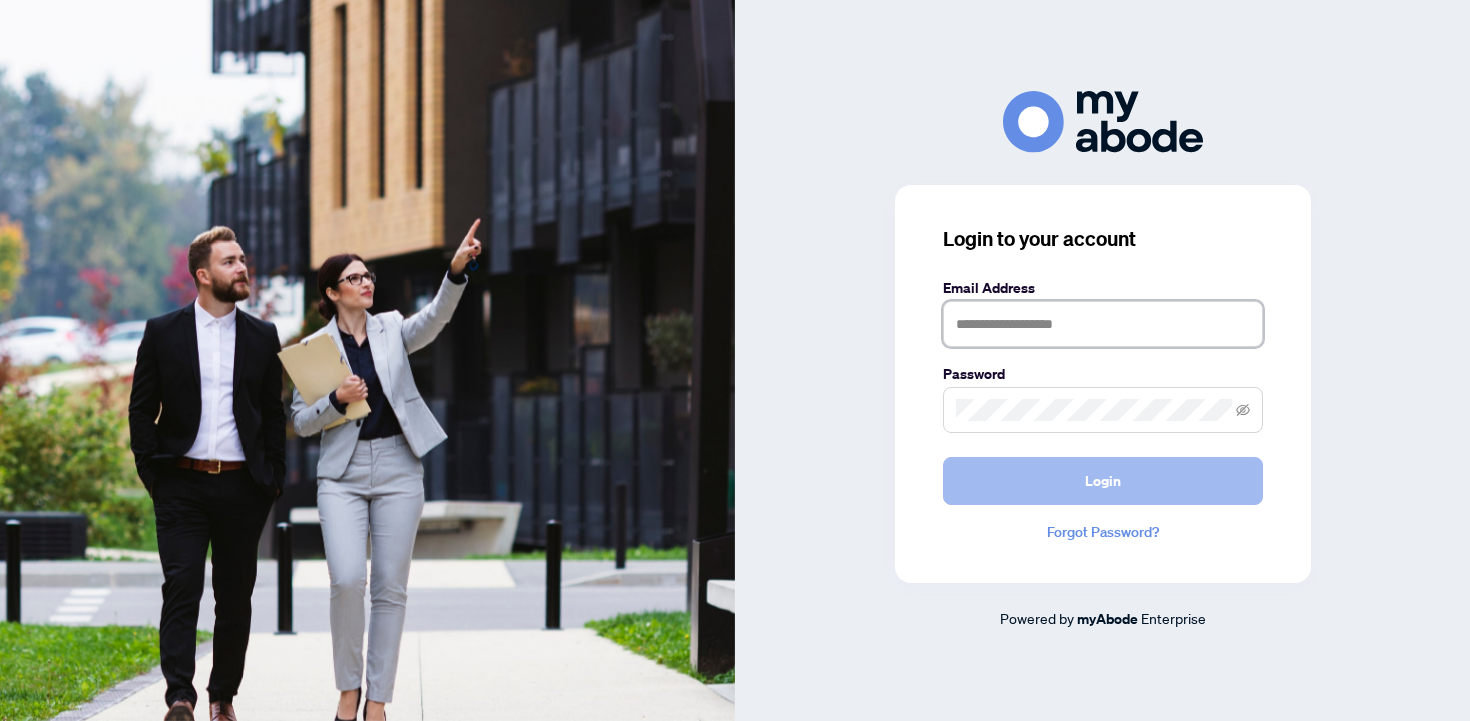 type on "**********" 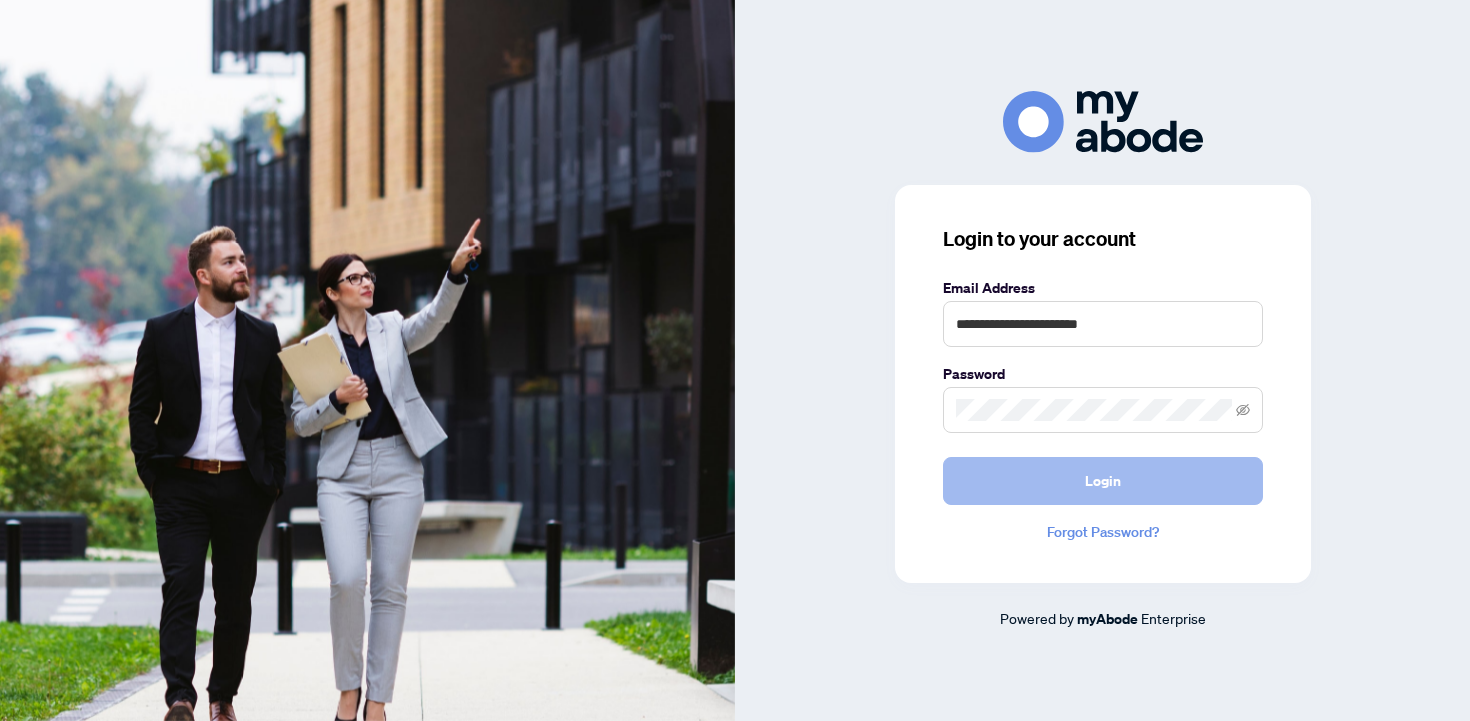 click on "Login" at bounding box center (1103, 481) 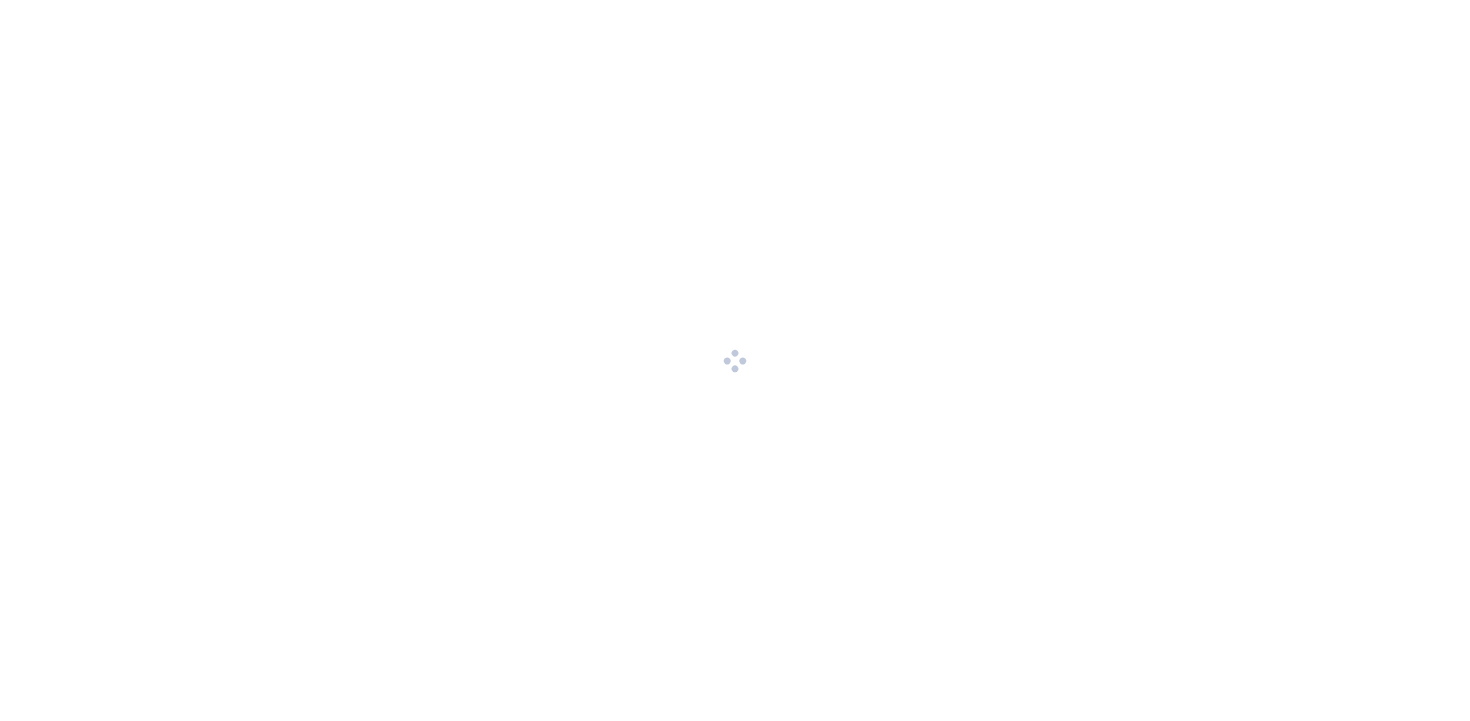 scroll, scrollTop: 0, scrollLeft: 0, axis: both 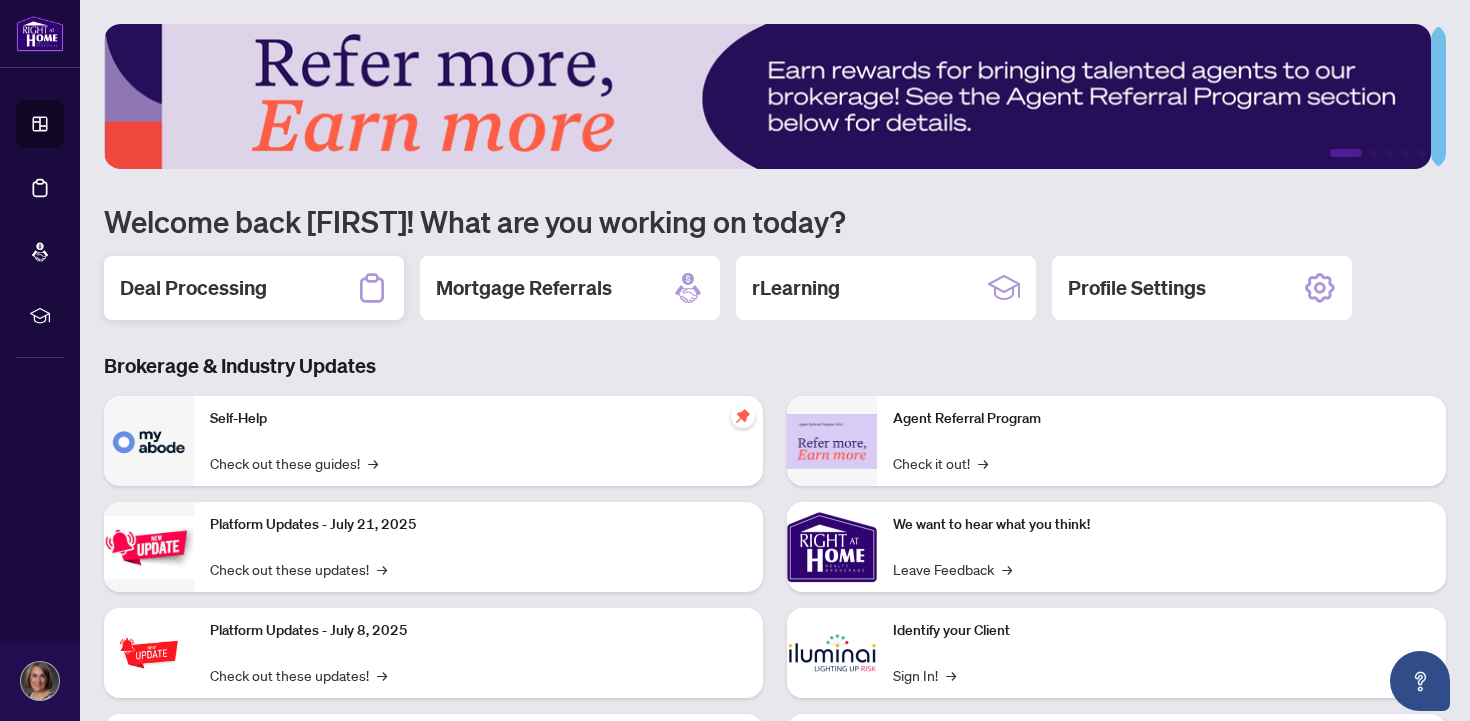 click on "Deal Processing" at bounding box center [193, 288] 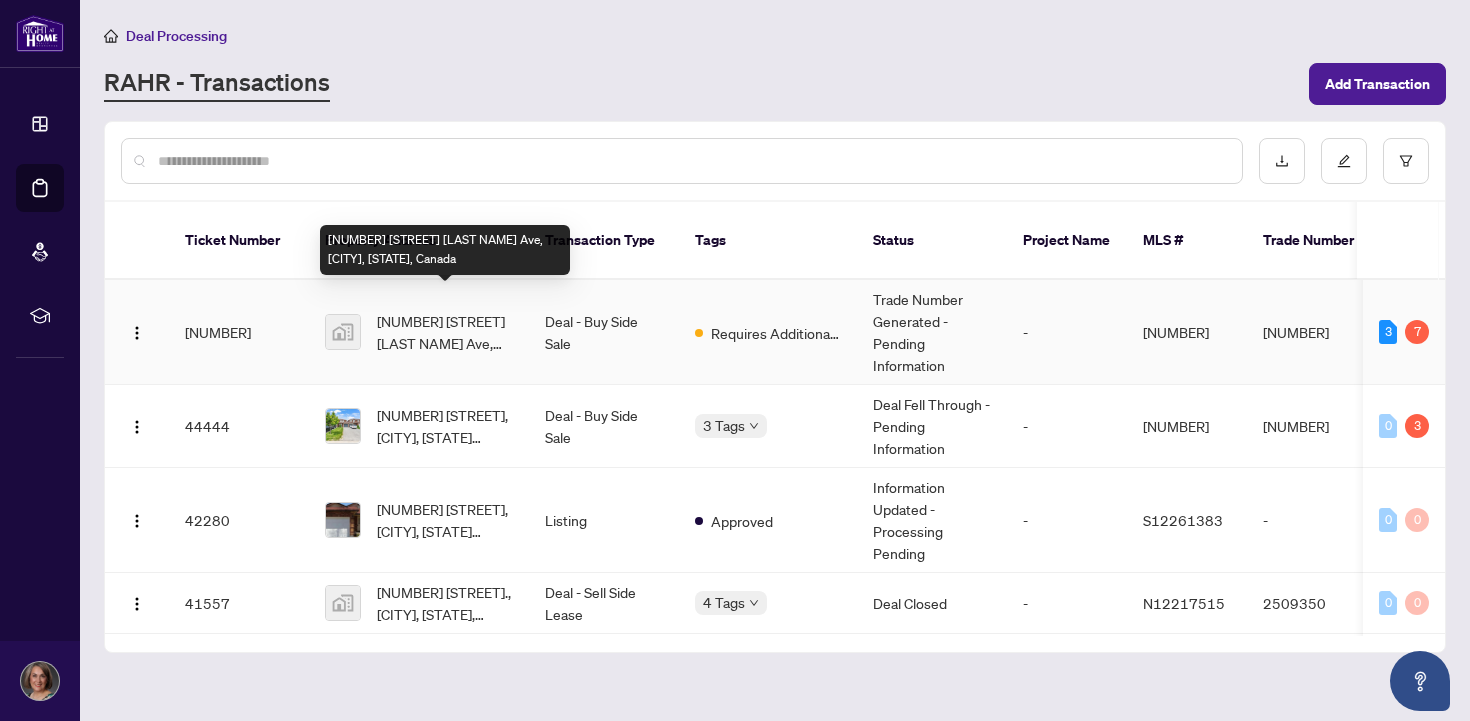 click on "[NUMBER] [STREET] [LAST NAME] Ave, [CITY], [STATE], Canada" at bounding box center [445, 332] 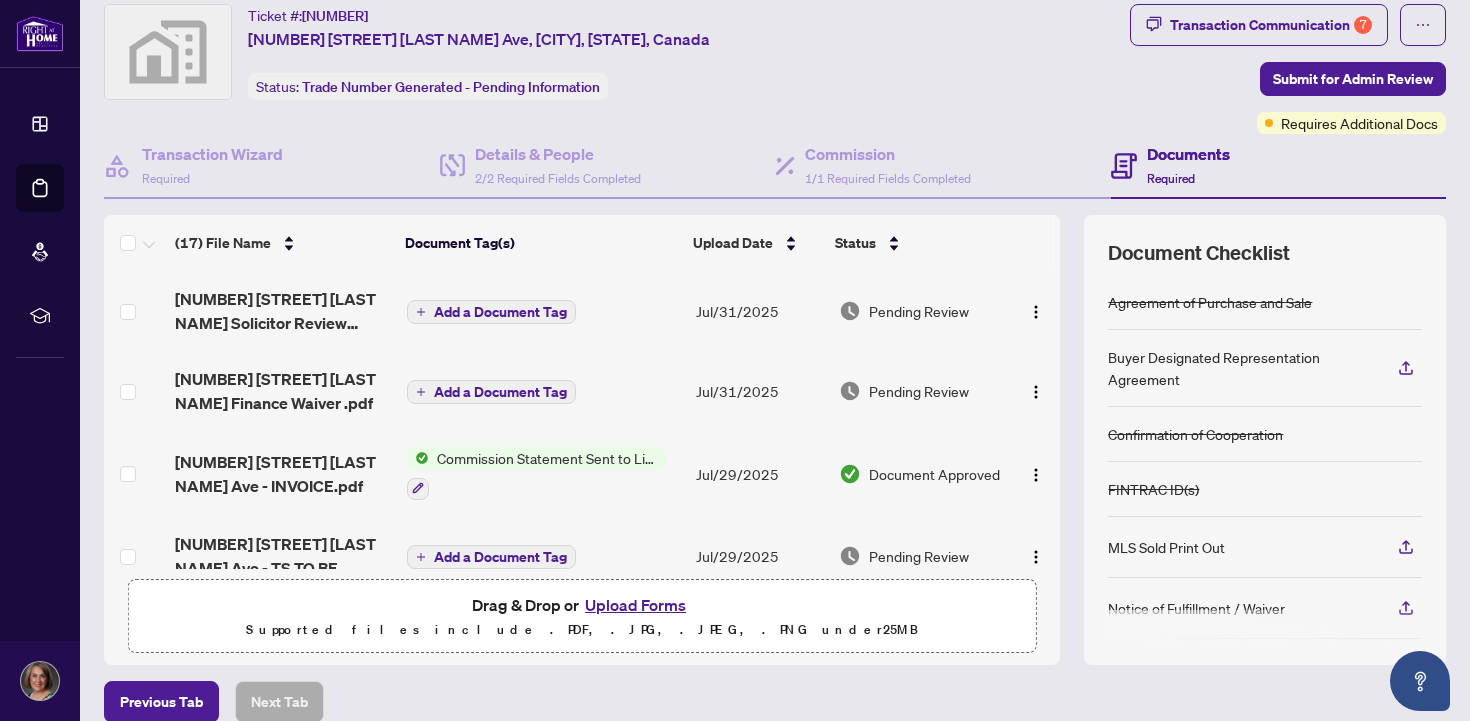 scroll, scrollTop: 63, scrollLeft: 0, axis: vertical 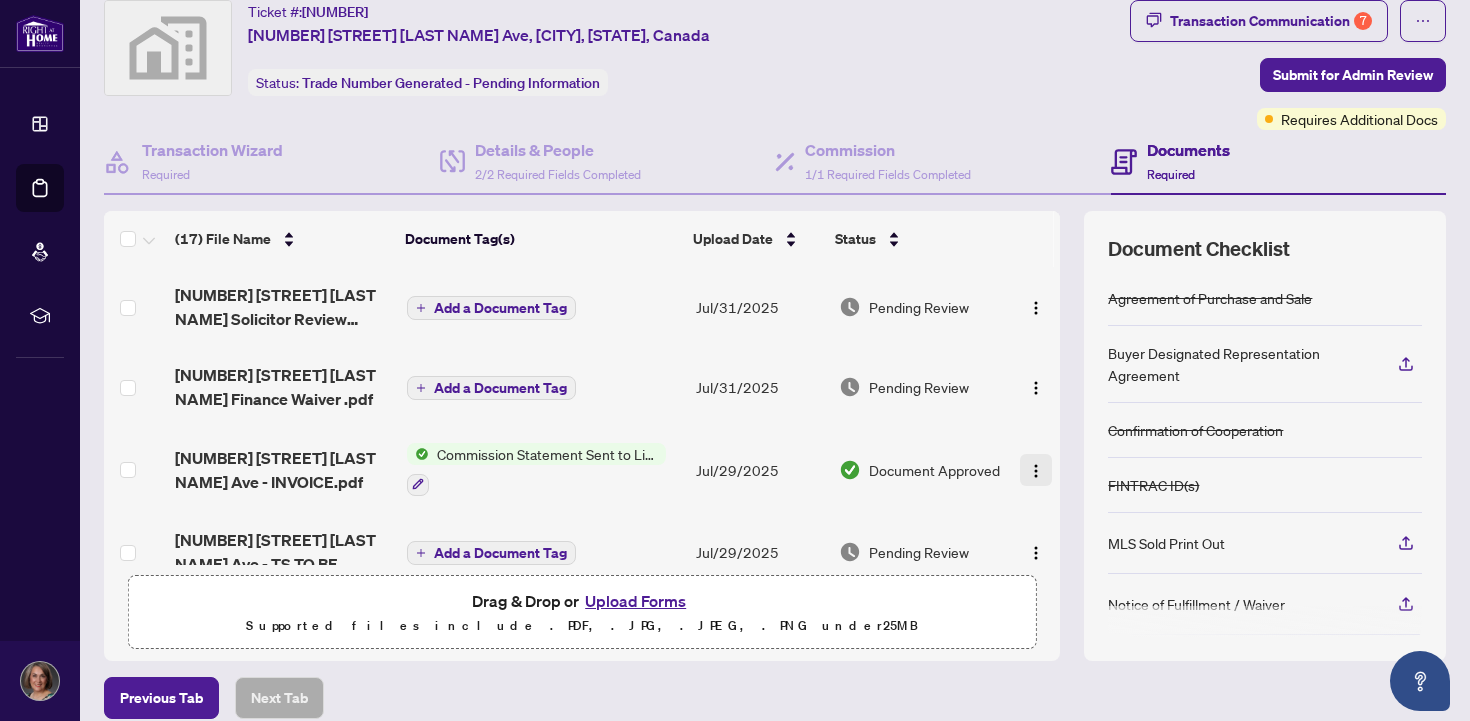 click at bounding box center (1036, 471) 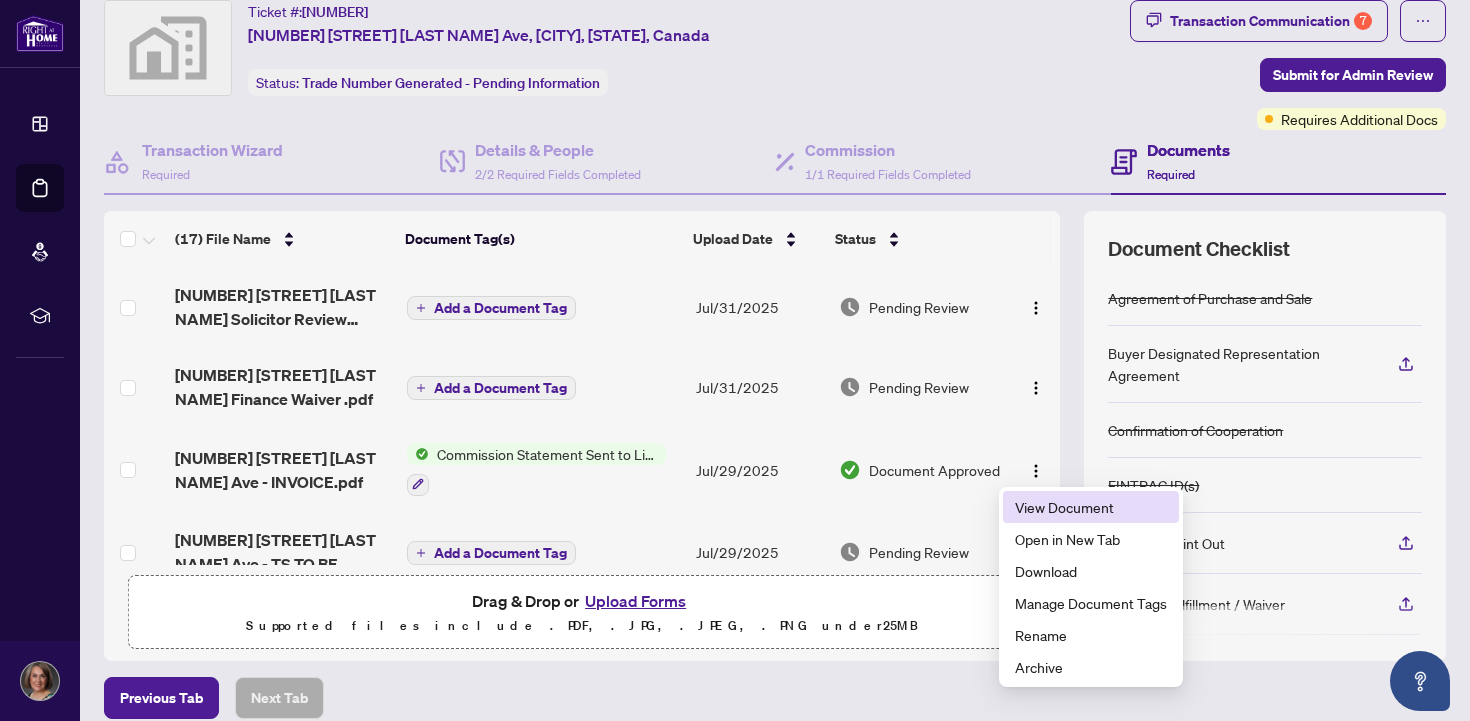 click on "View Document" at bounding box center [1091, 507] 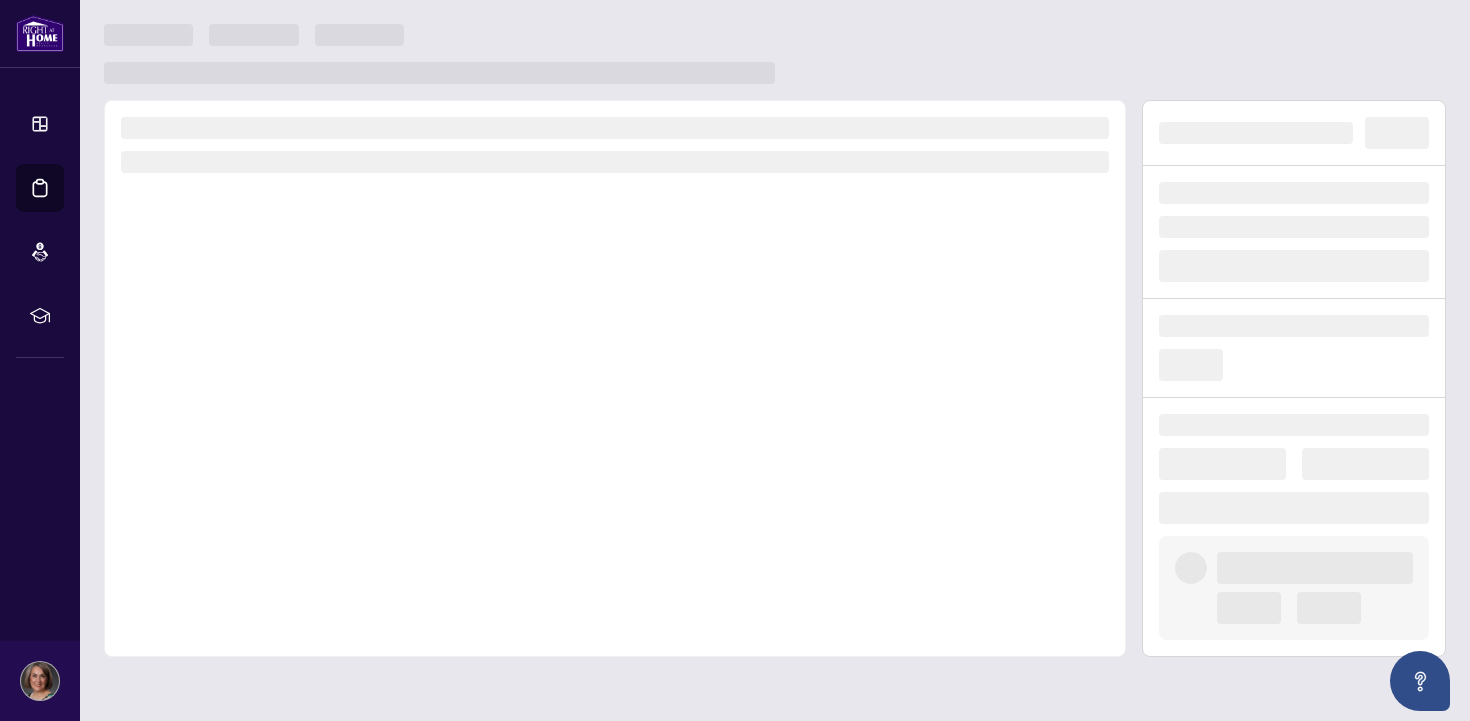 scroll, scrollTop: 0, scrollLeft: 0, axis: both 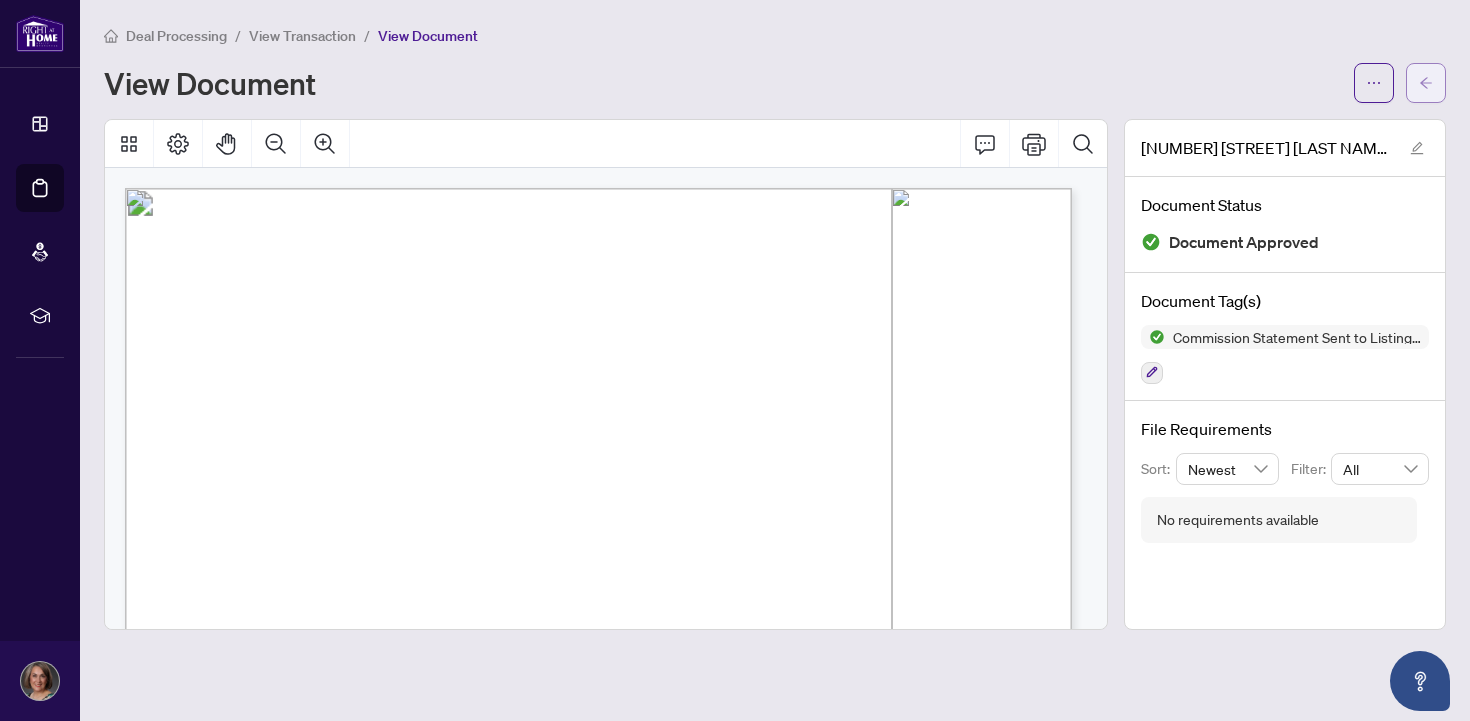 click 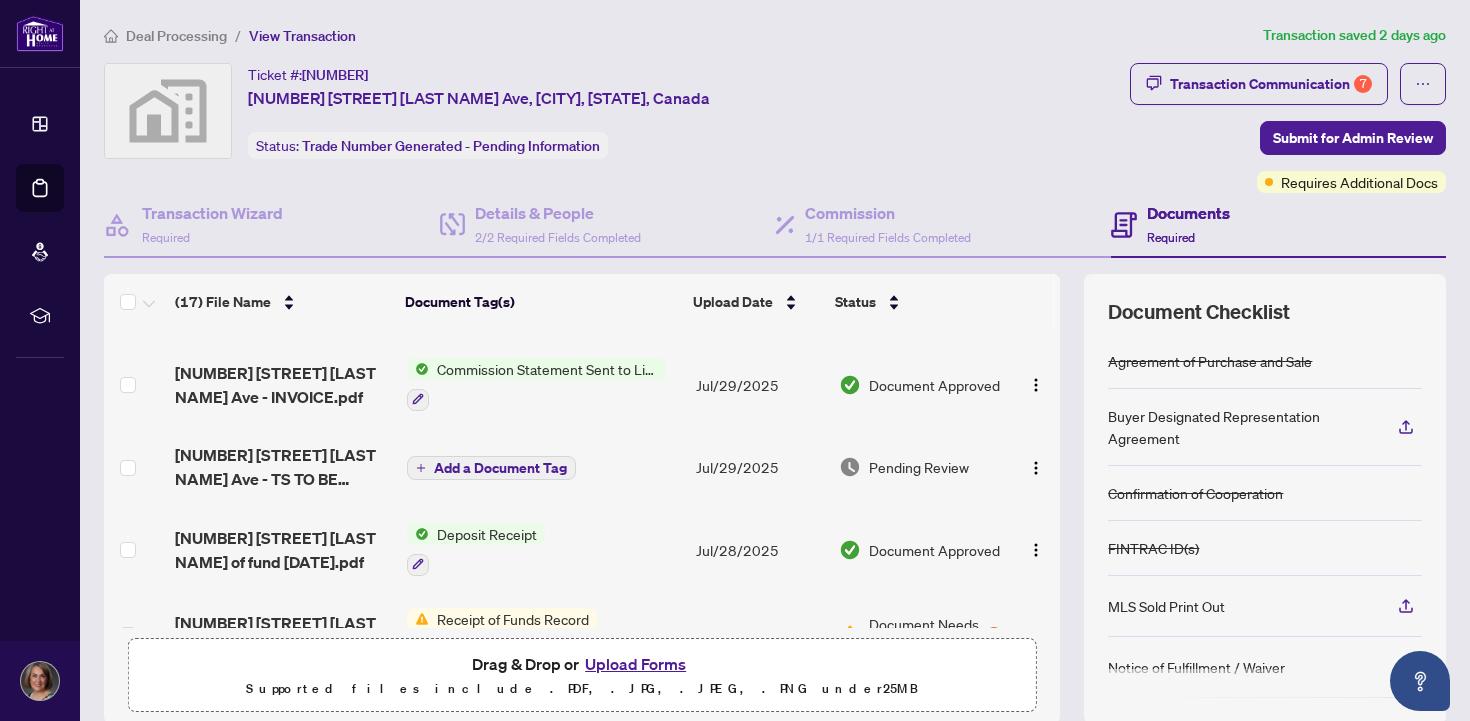scroll, scrollTop: 152, scrollLeft: 0, axis: vertical 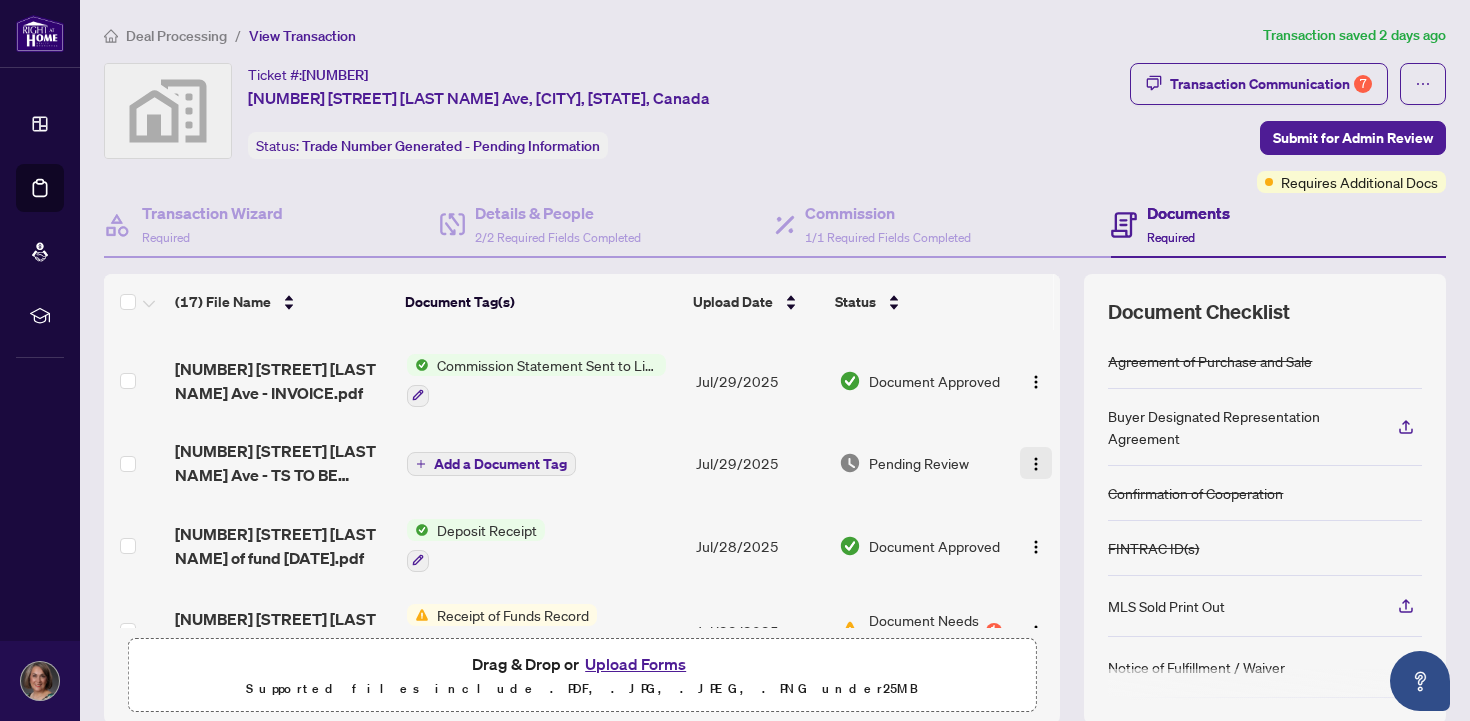 click at bounding box center (1036, 464) 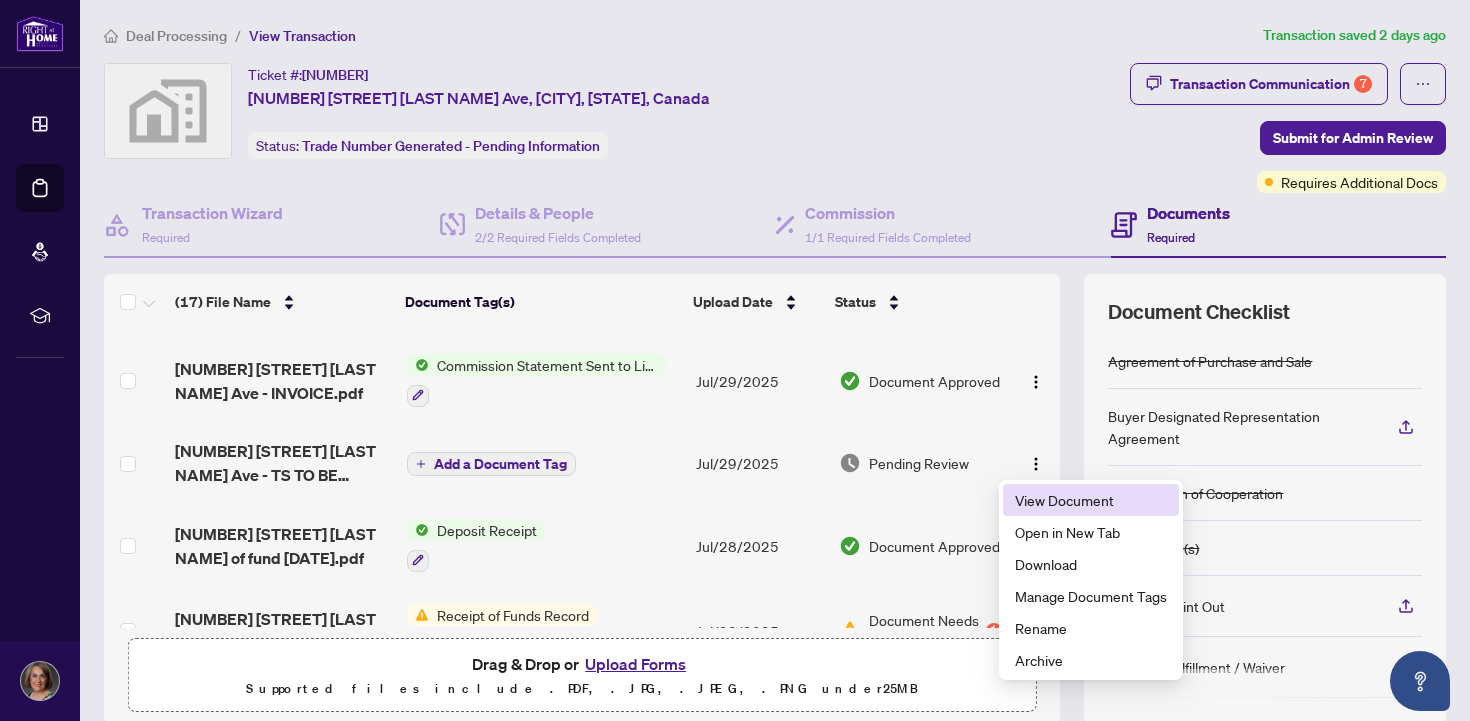 click on "View Document" at bounding box center [1091, 500] 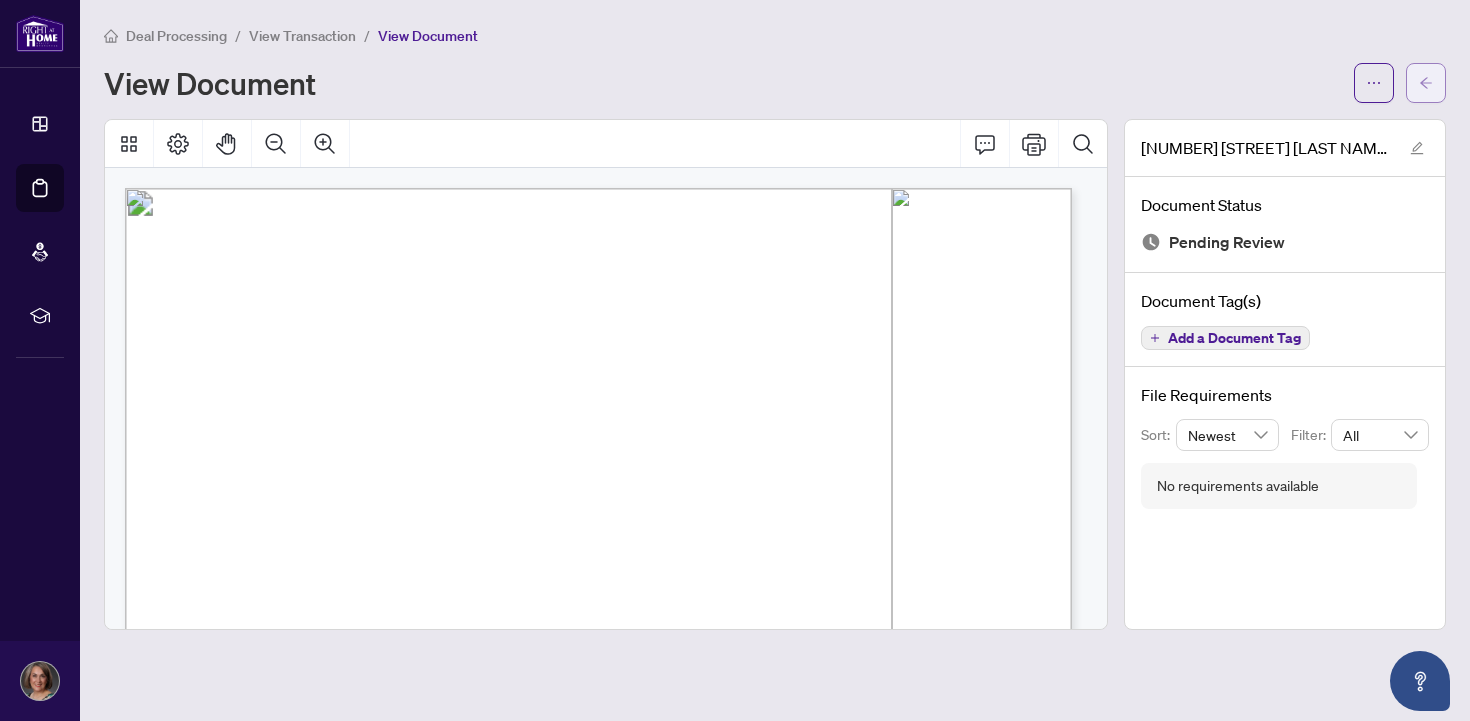 click 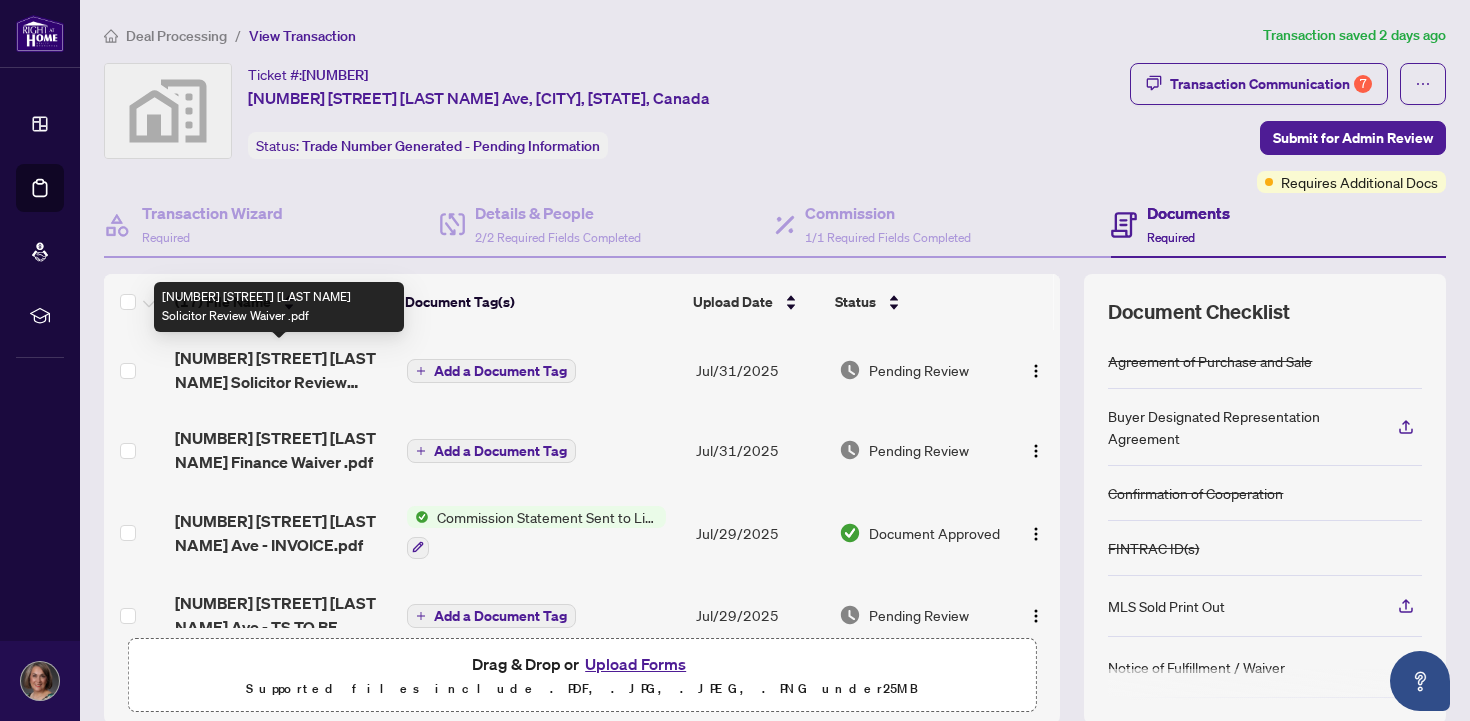 click on "[NUMBER] [STREET] [LAST NAME] Solicitor Review Waiver .pdf" at bounding box center (282, 370) 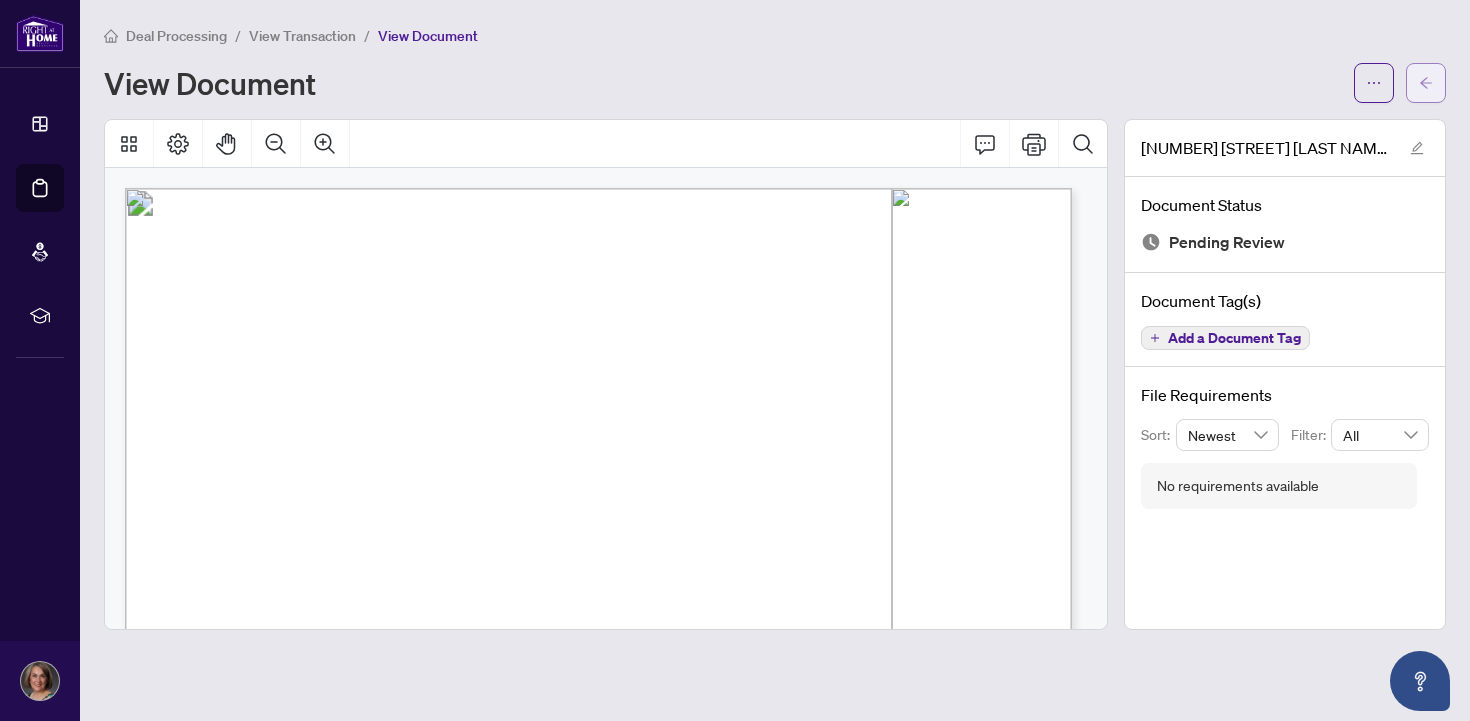 click at bounding box center [1426, 83] 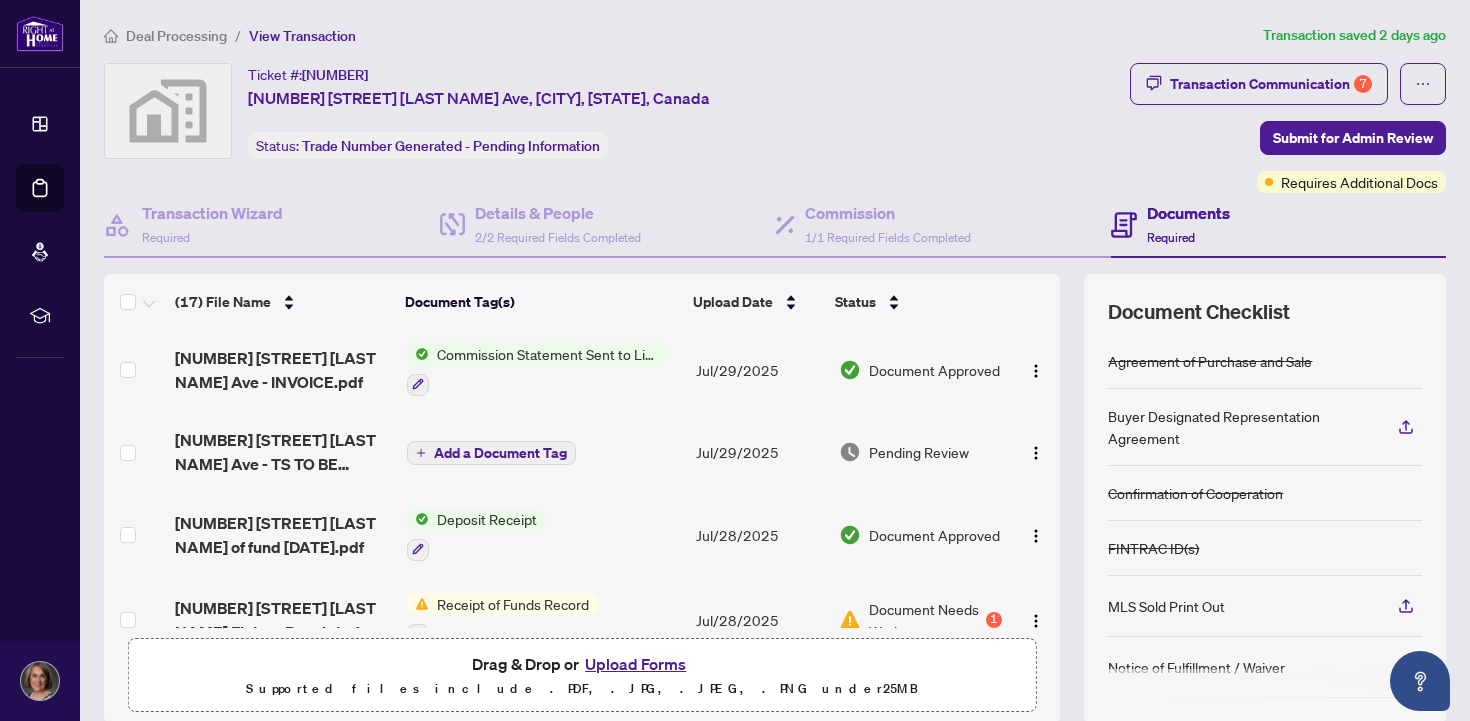 scroll, scrollTop: 166, scrollLeft: 0, axis: vertical 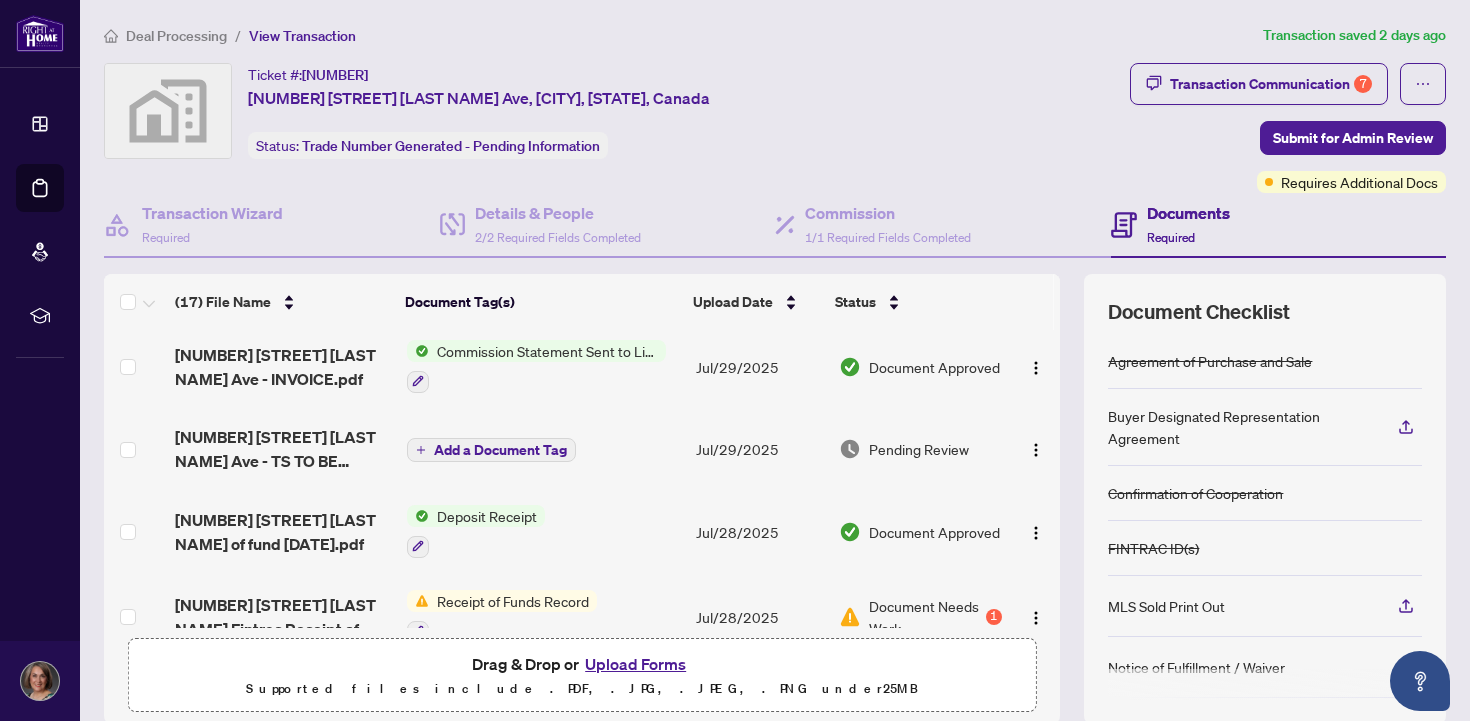 click on "Upload Forms" at bounding box center [635, 664] 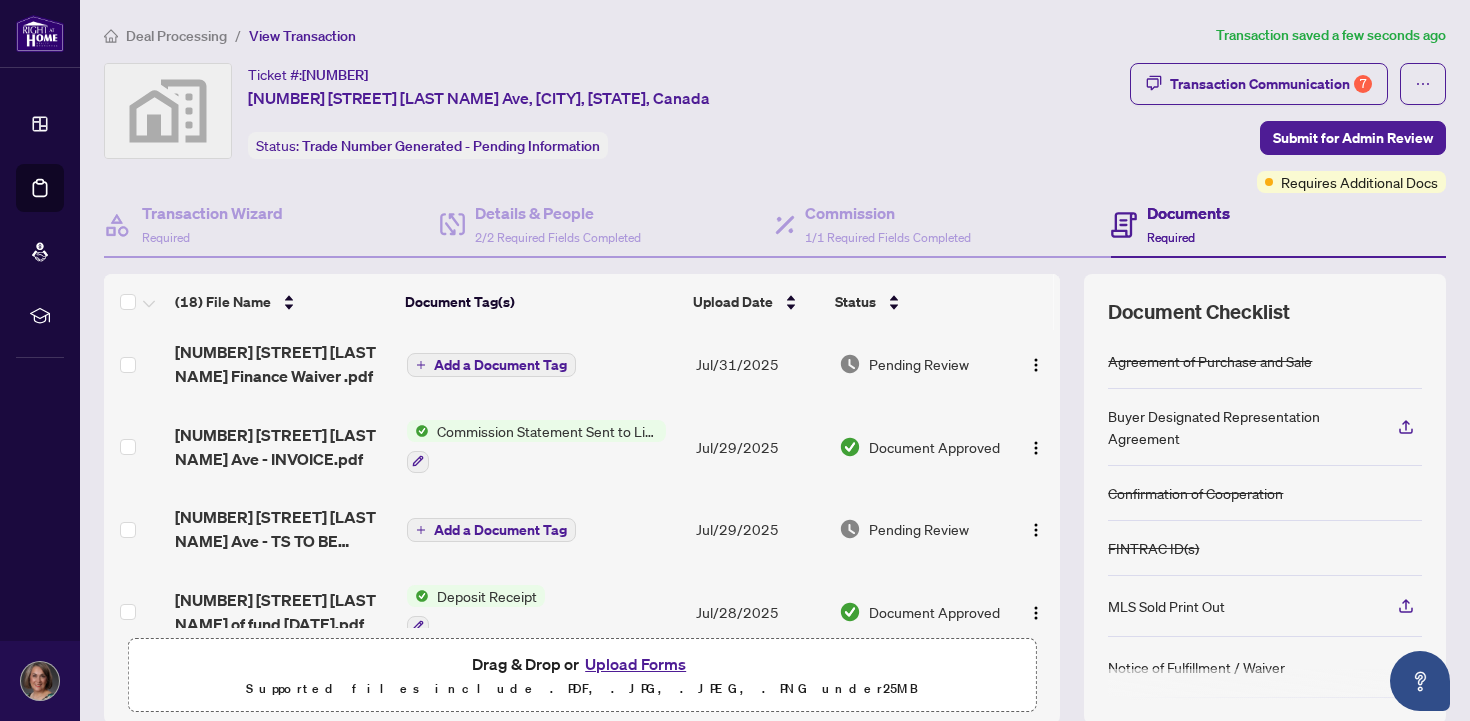 scroll, scrollTop: 0, scrollLeft: 0, axis: both 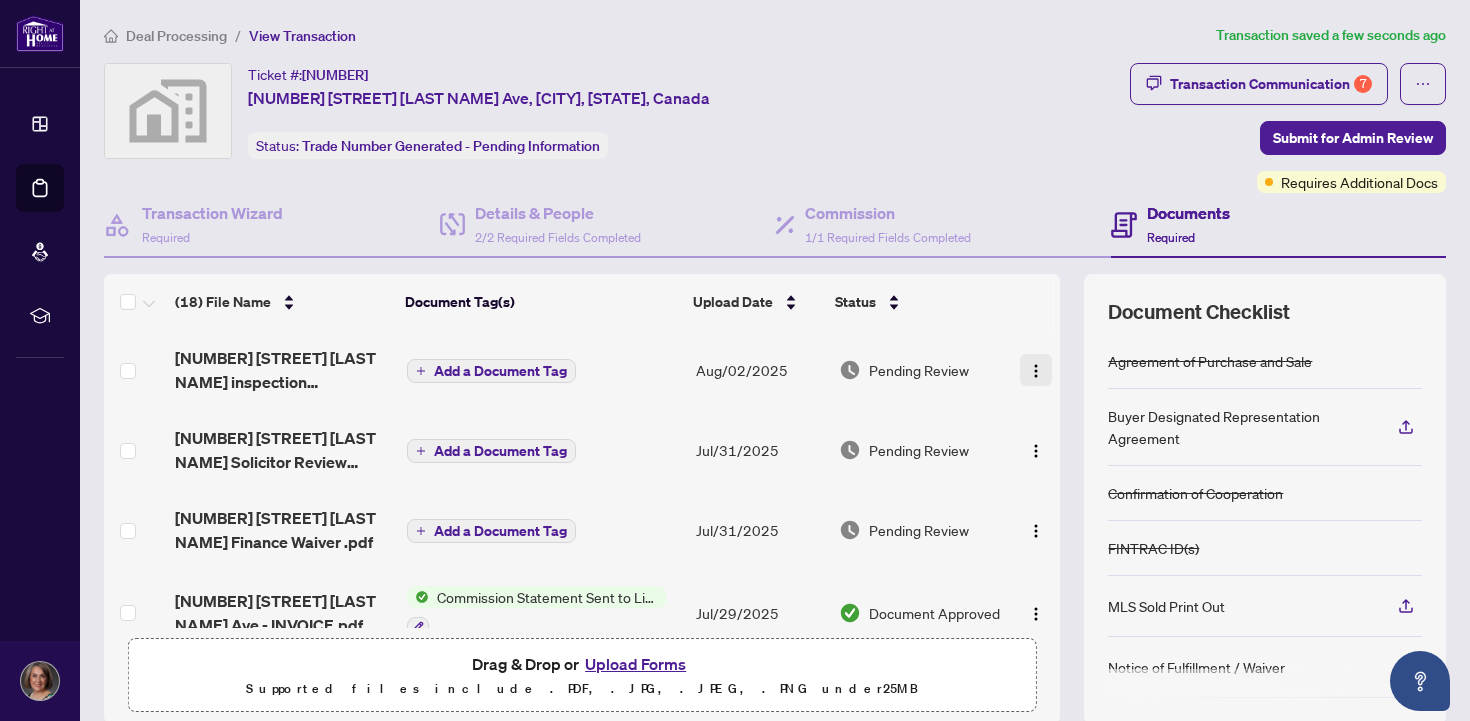 click at bounding box center [1036, 371] 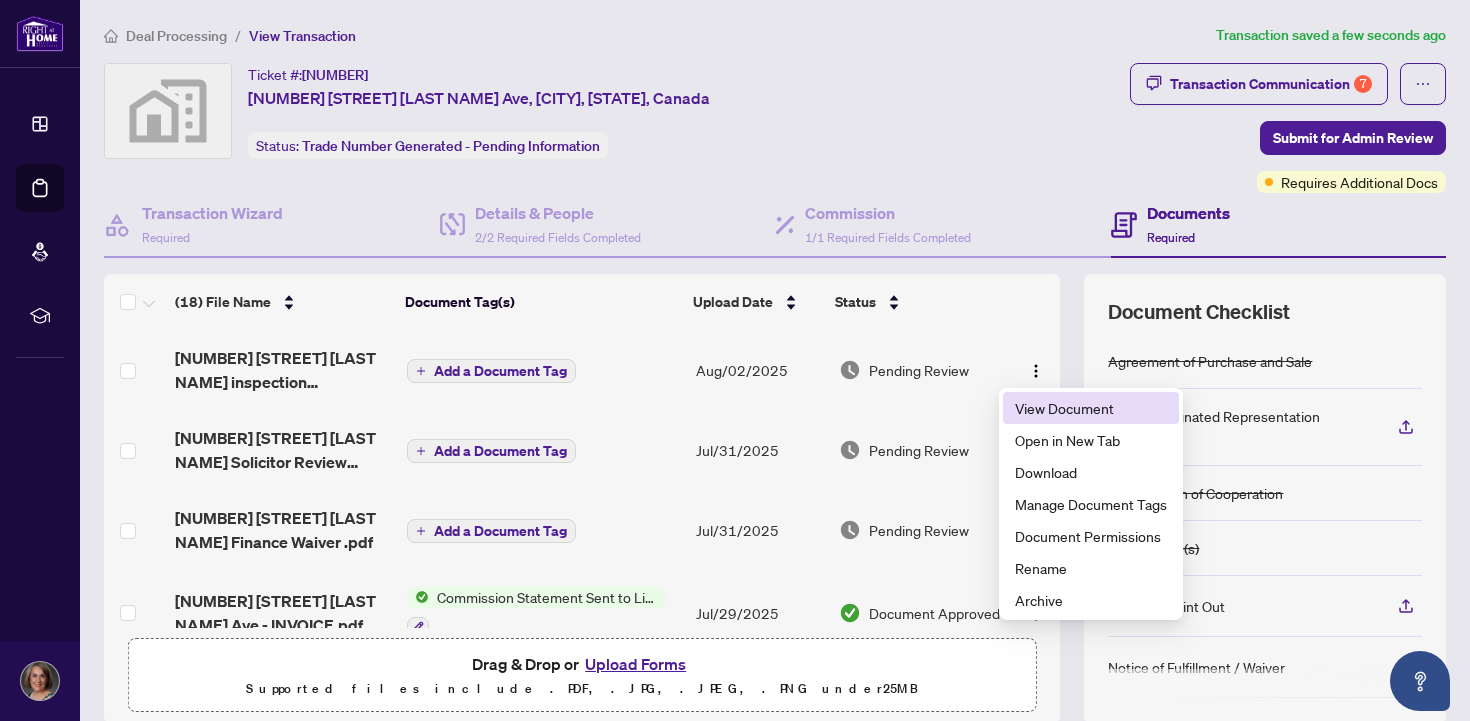 click on "View Document" at bounding box center (1091, 408) 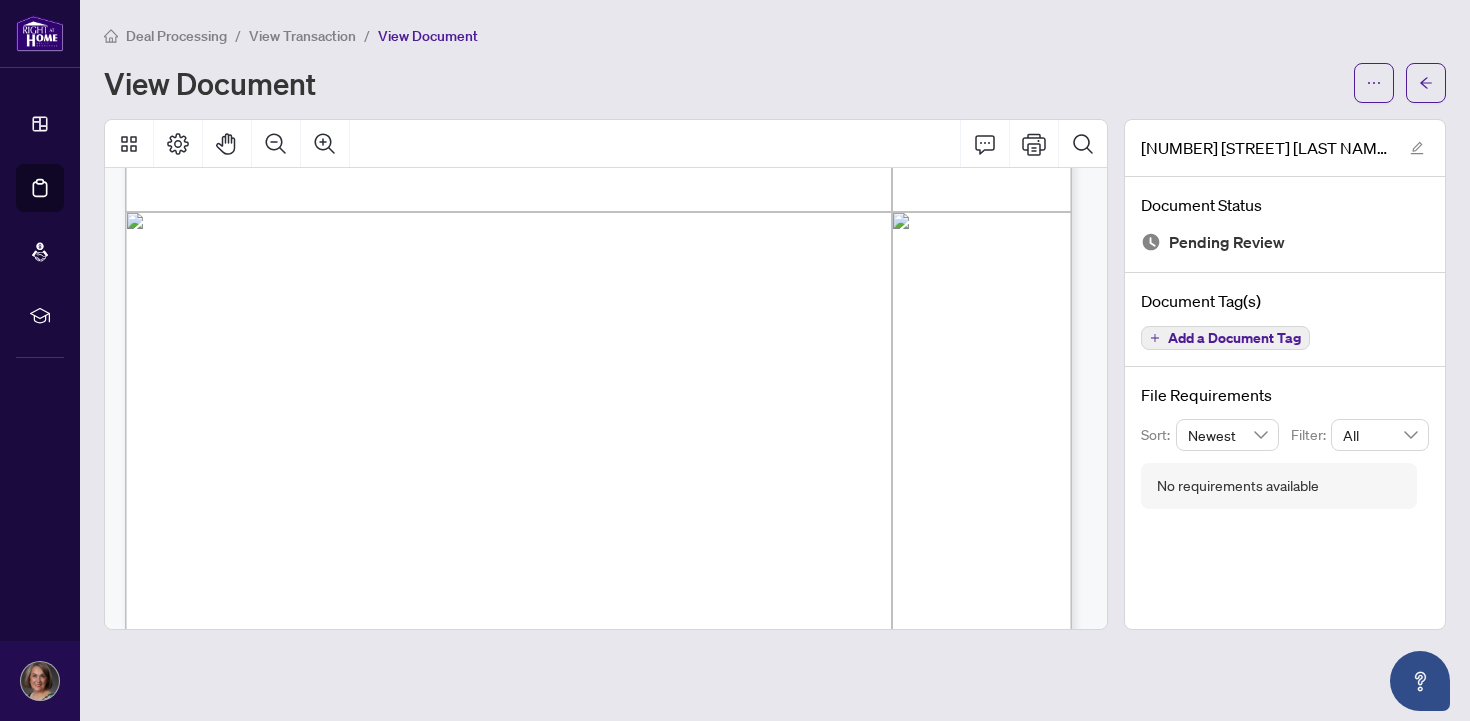 scroll, scrollTop: 2061, scrollLeft: 0, axis: vertical 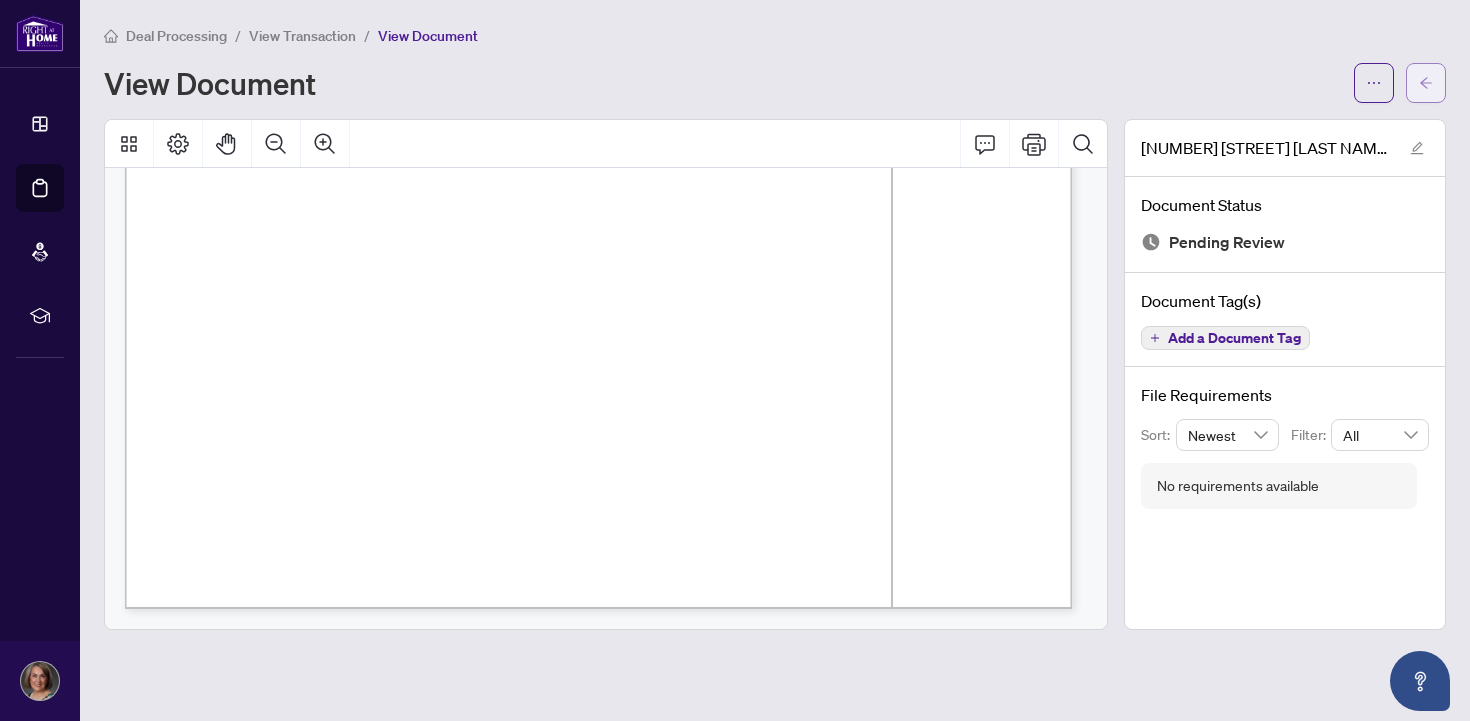 click 